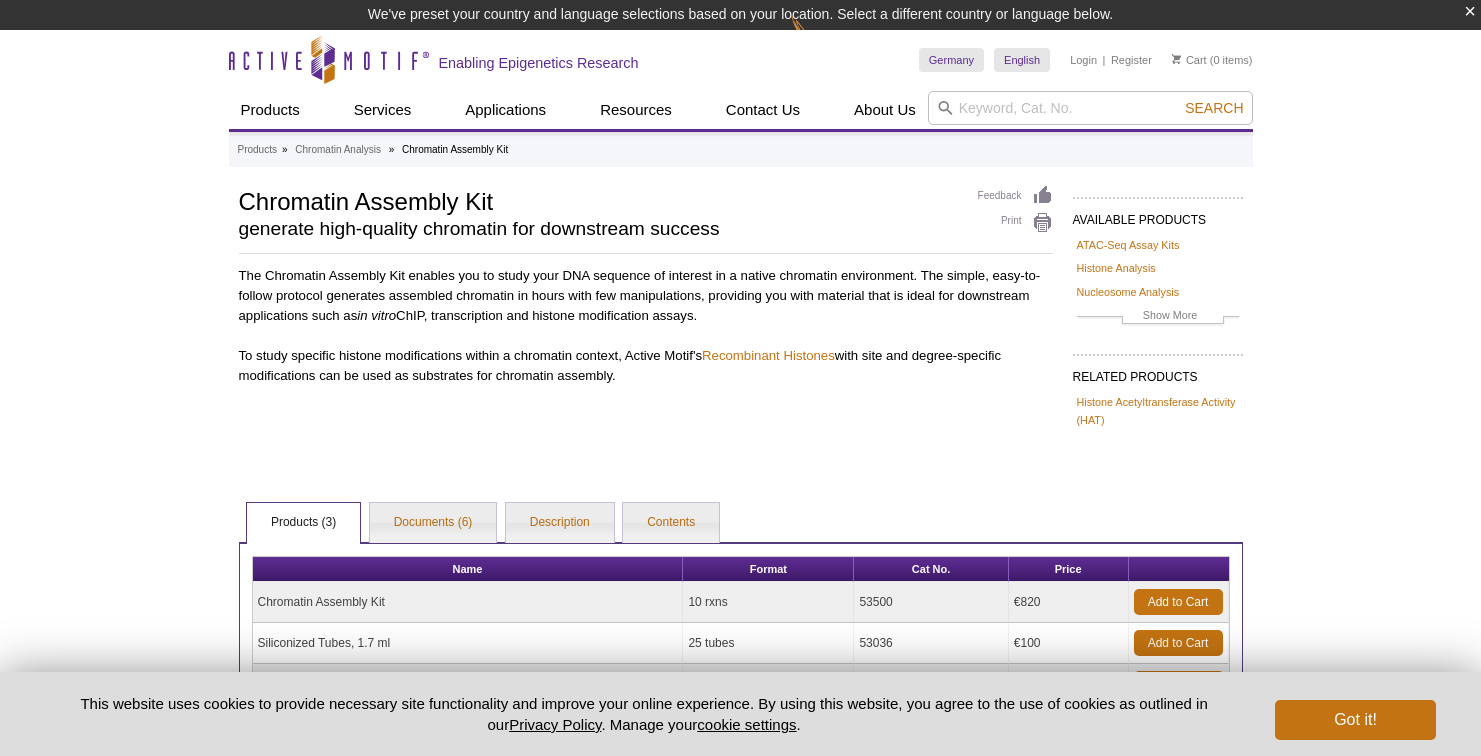 scroll, scrollTop: 0, scrollLeft: 0, axis: both 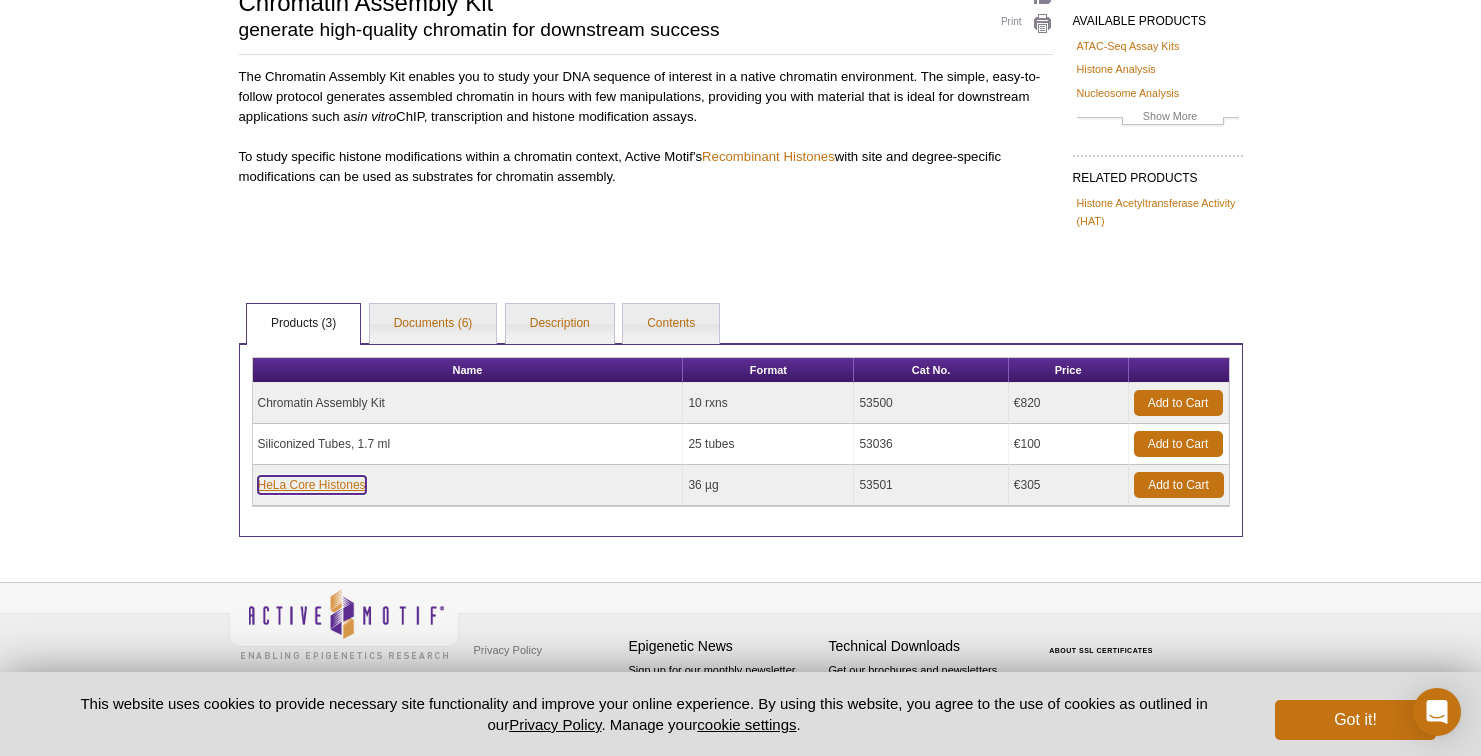 click on "HeLa Core Histones" at bounding box center (312, 485) 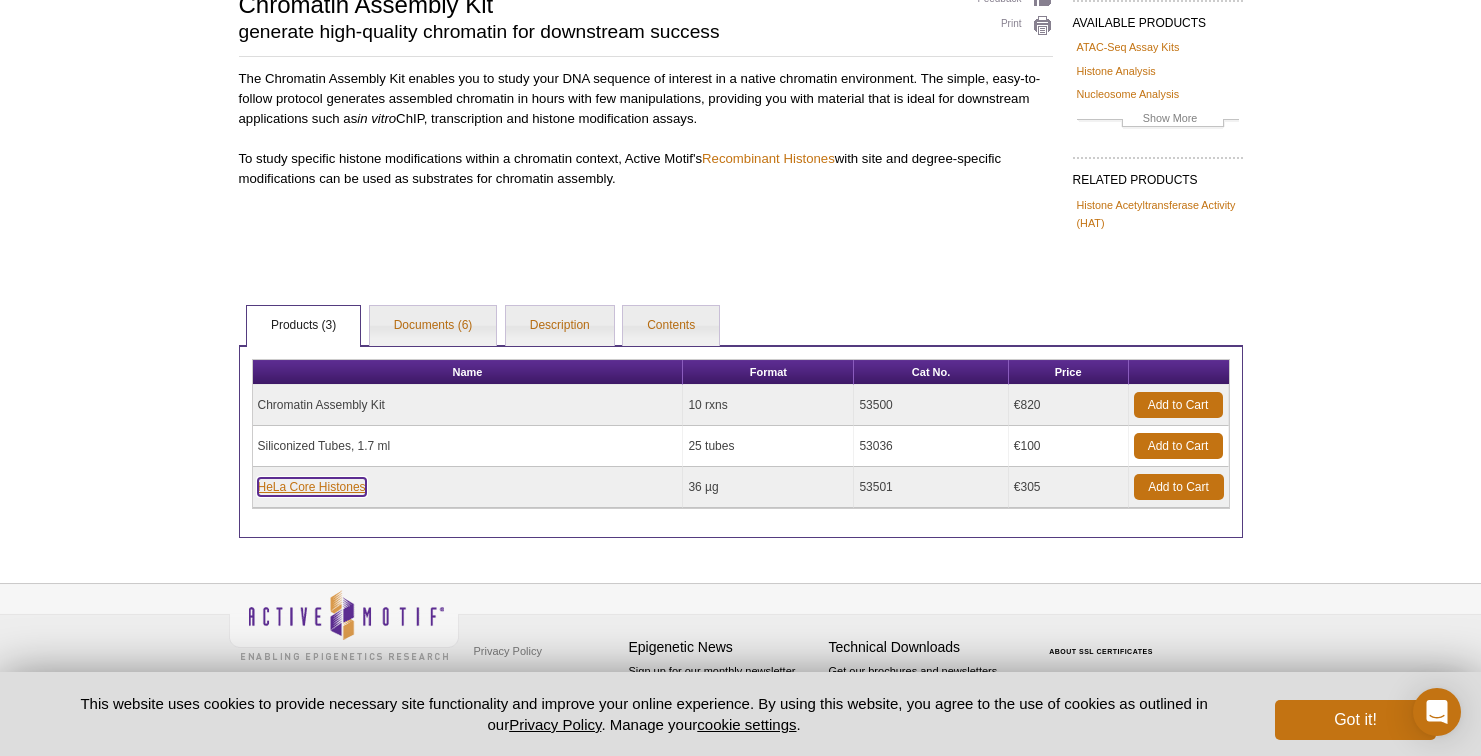 scroll, scrollTop: 169, scrollLeft: 0, axis: vertical 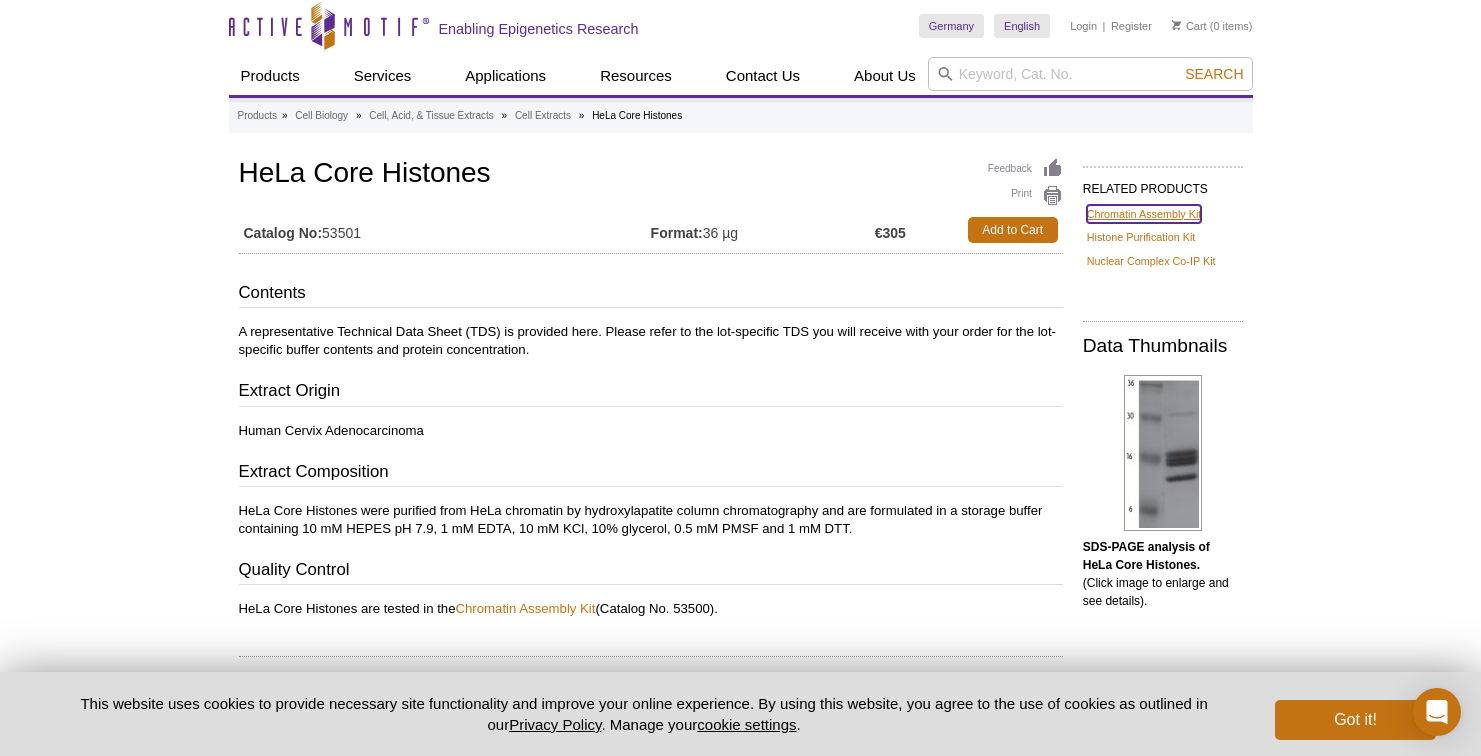 click on "Chromatin Assembly Kit" at bounding box center [1144, 214] 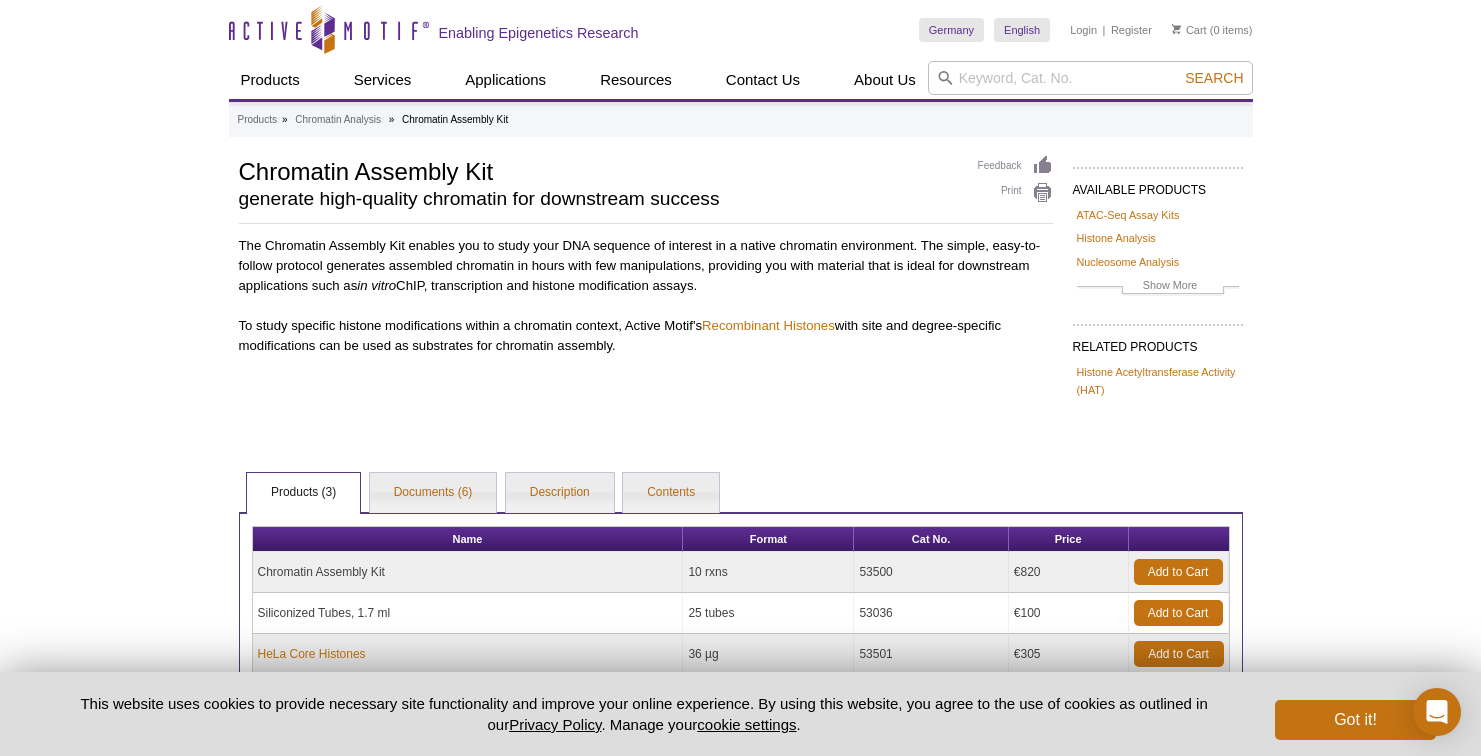 scroll, scrollTop: 0, scrollLeft: 0, axis: both 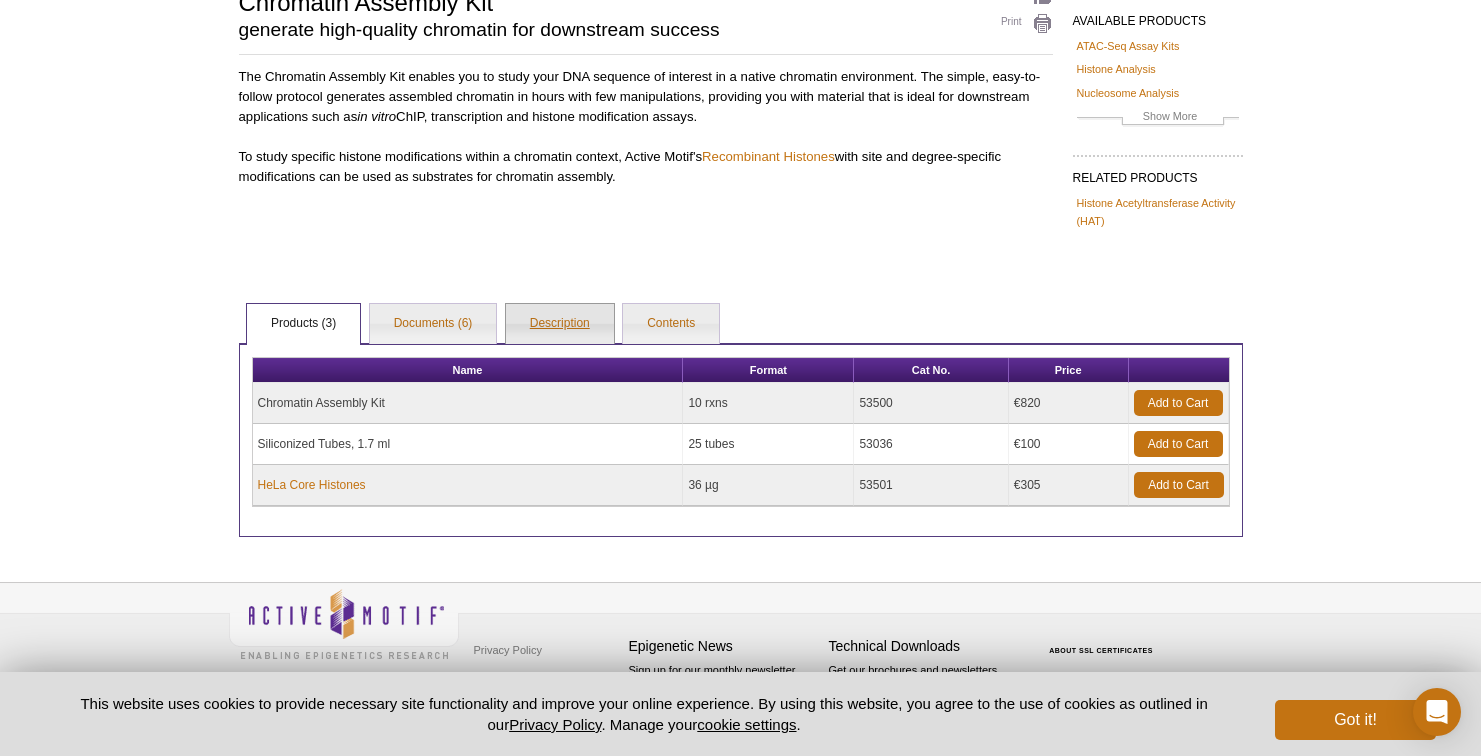 click on "Description" at bounding box center (560, 324) 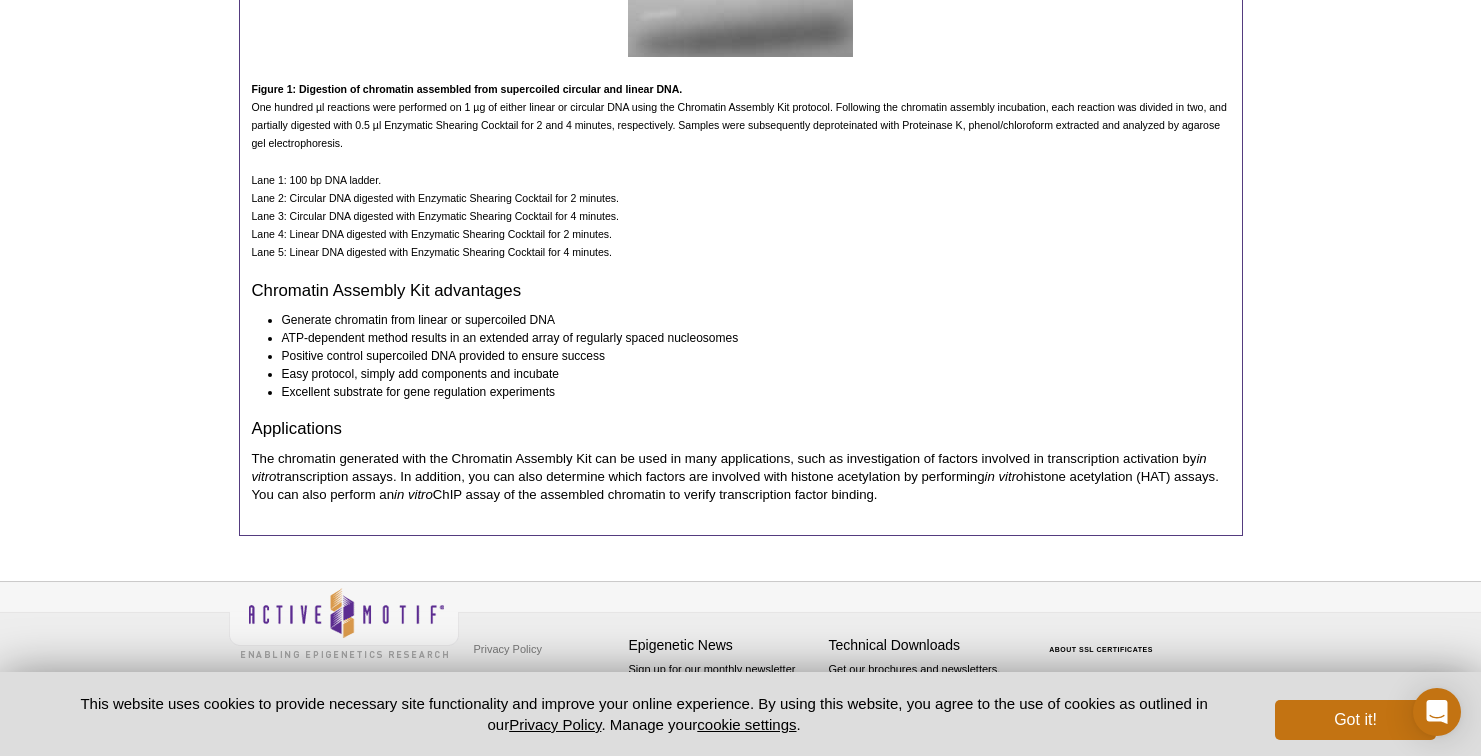 scroll, scrollTop: 867, scrollLeft: 0, axis: vertical 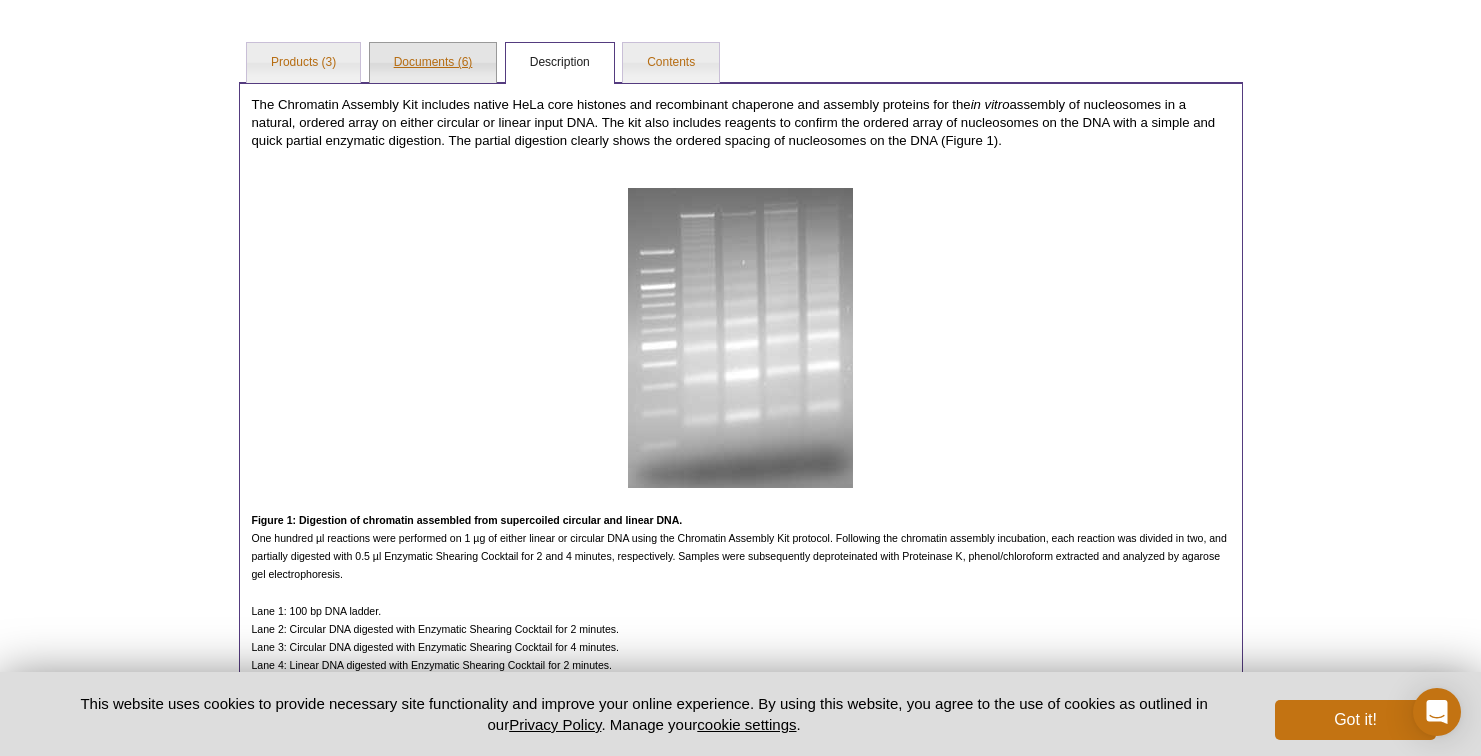 click on "Documents (6)" at bounding box center [433, 63] 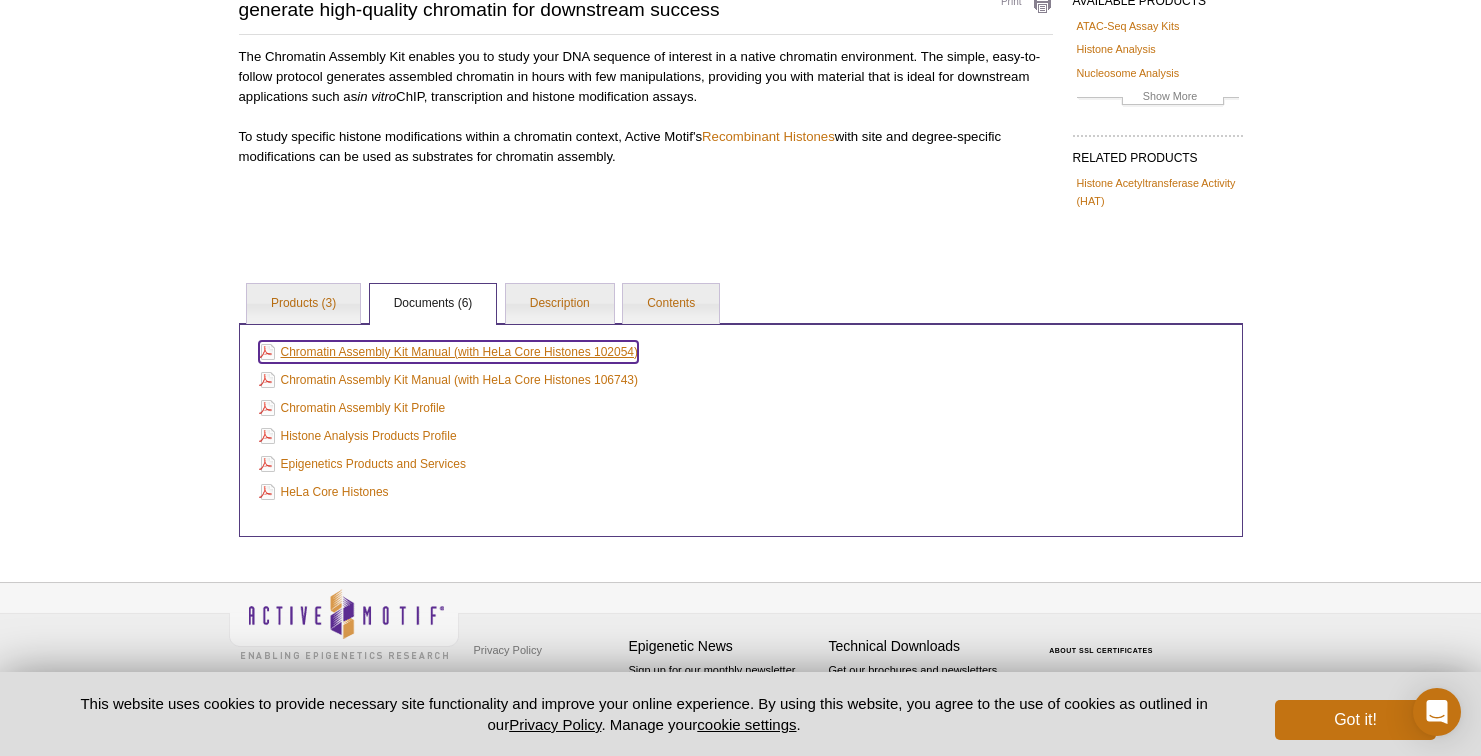 click on "Chromatin Assembly Kit Manual (with HeLa Core Histones 102054)" at bounding box center [449, 352] 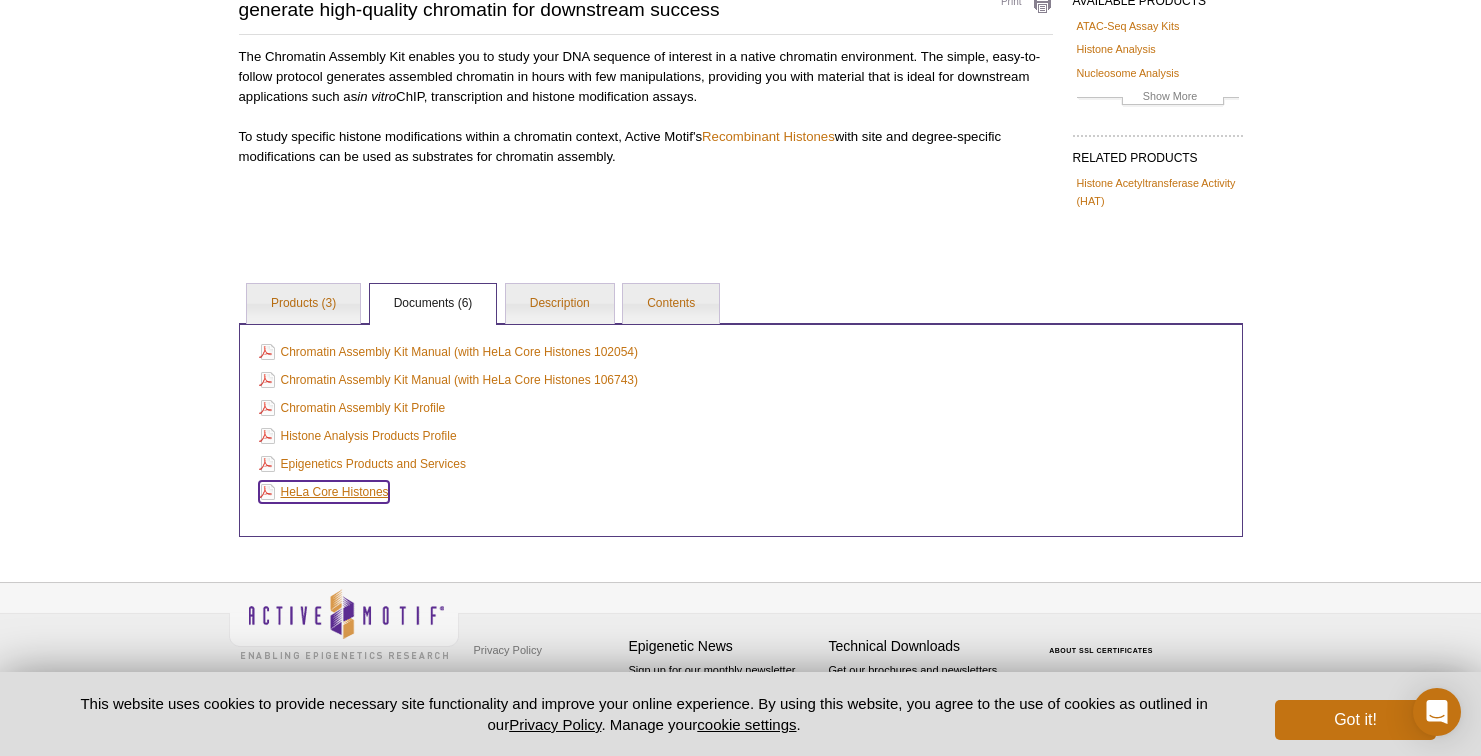 click on "HeLa Core Histones" at bounding box center [324, 492] 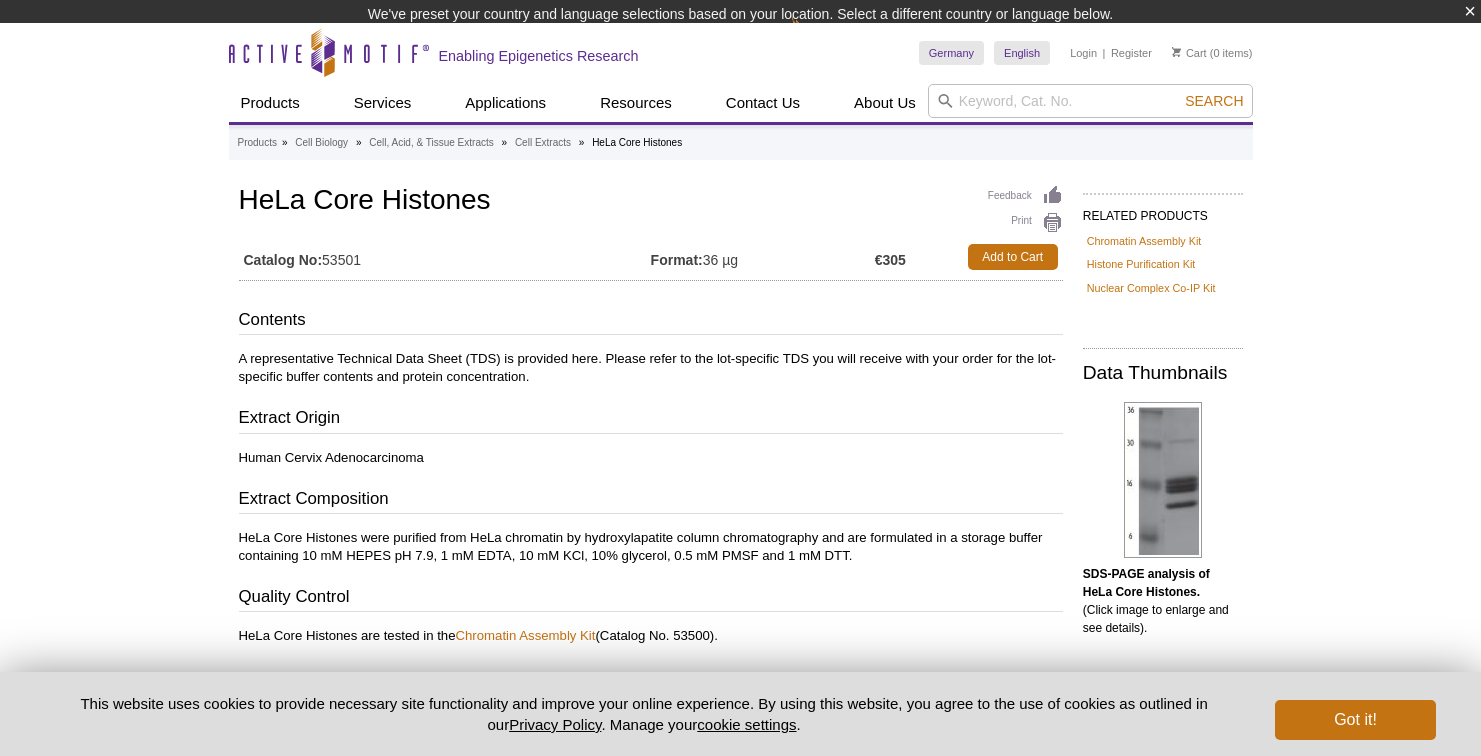 scroll, scrollTop: 4, scrollLeft: 0, axis: vertical 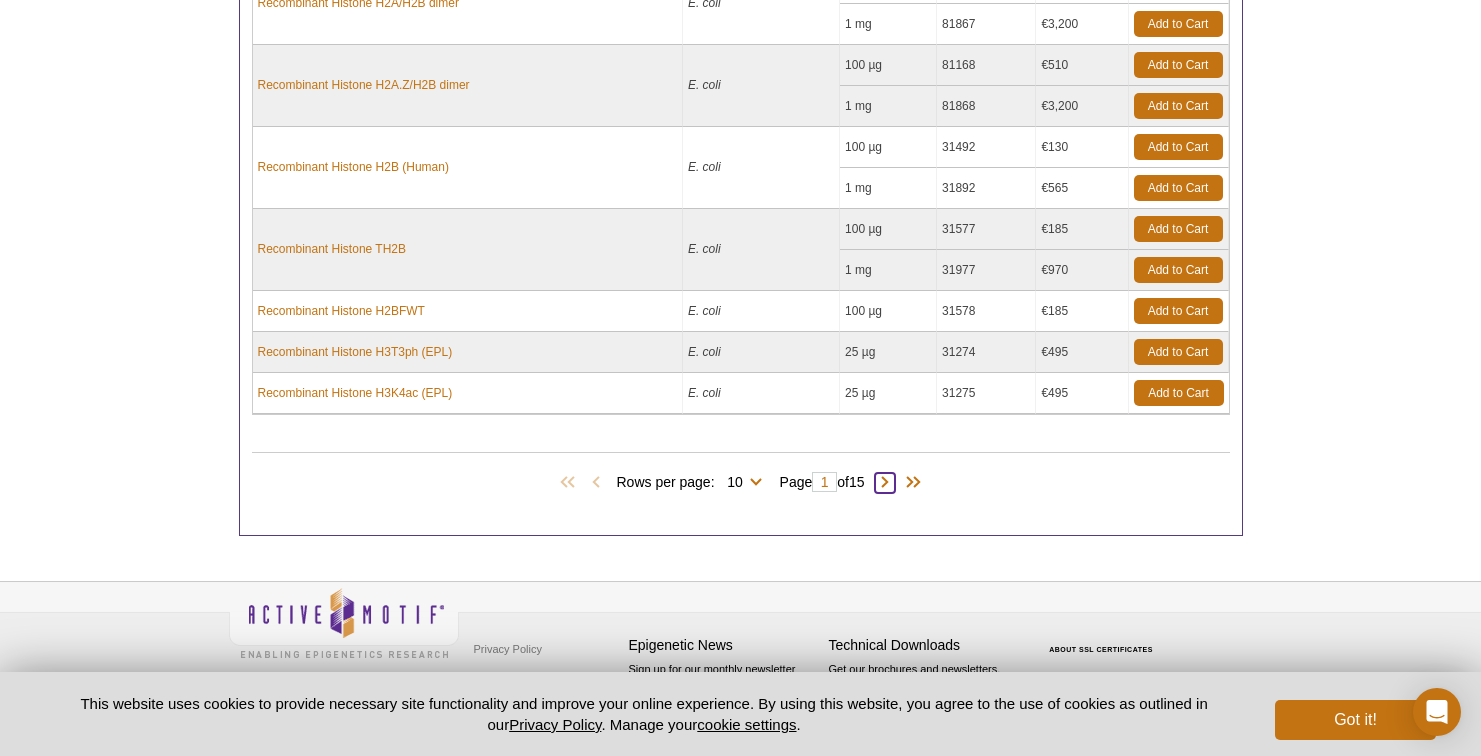 click at bounding box center (885, 483) 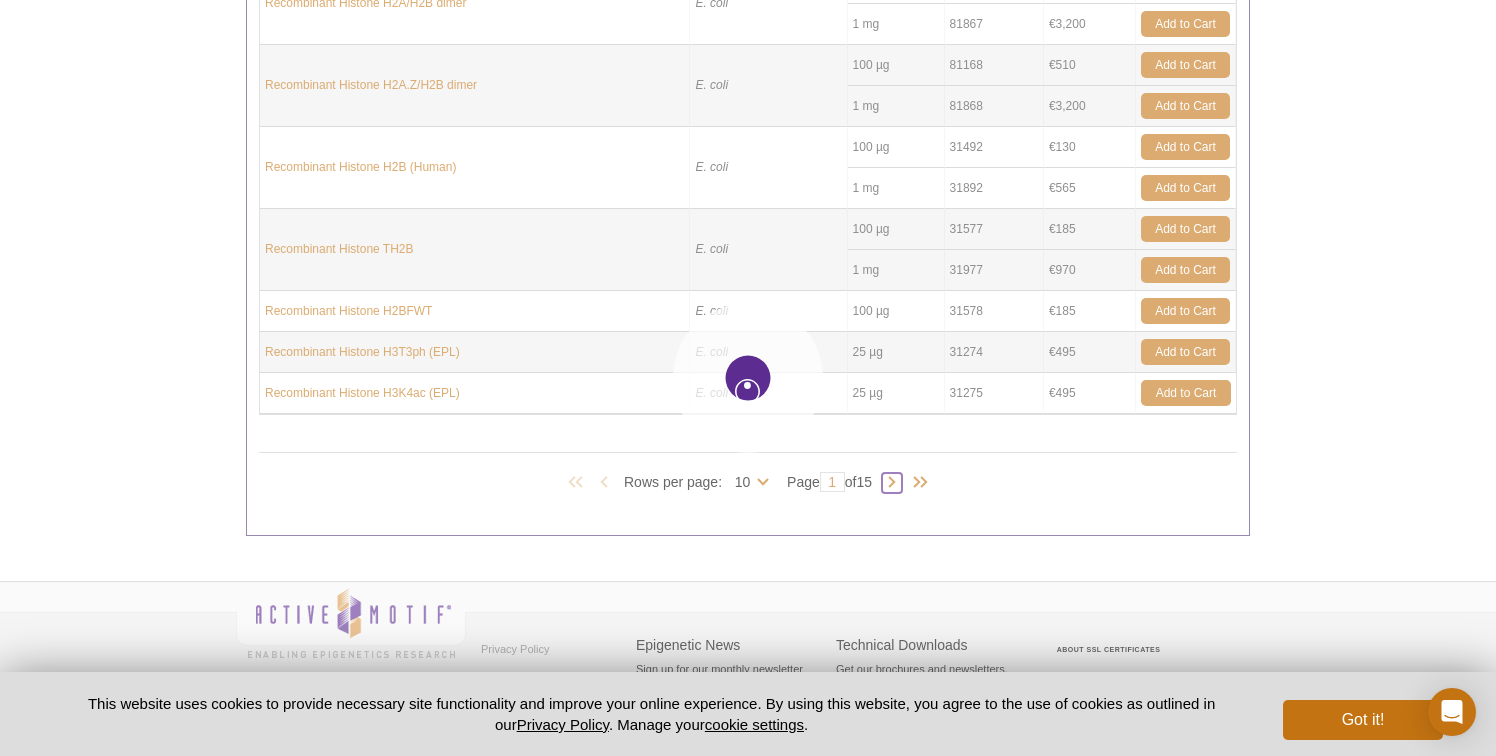 type on "2" 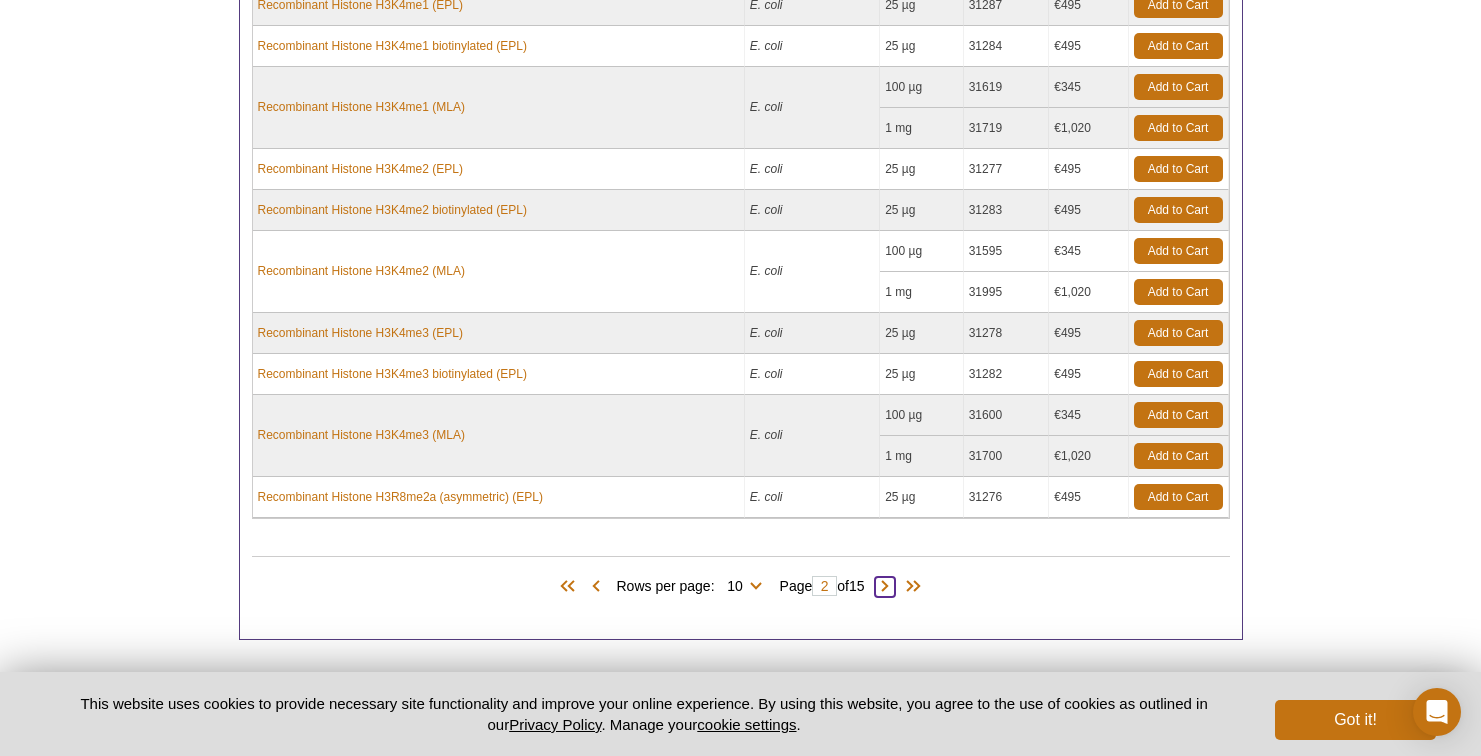 scroll, scrollTop: 1024, scrollLeft: 0, axis: vertical 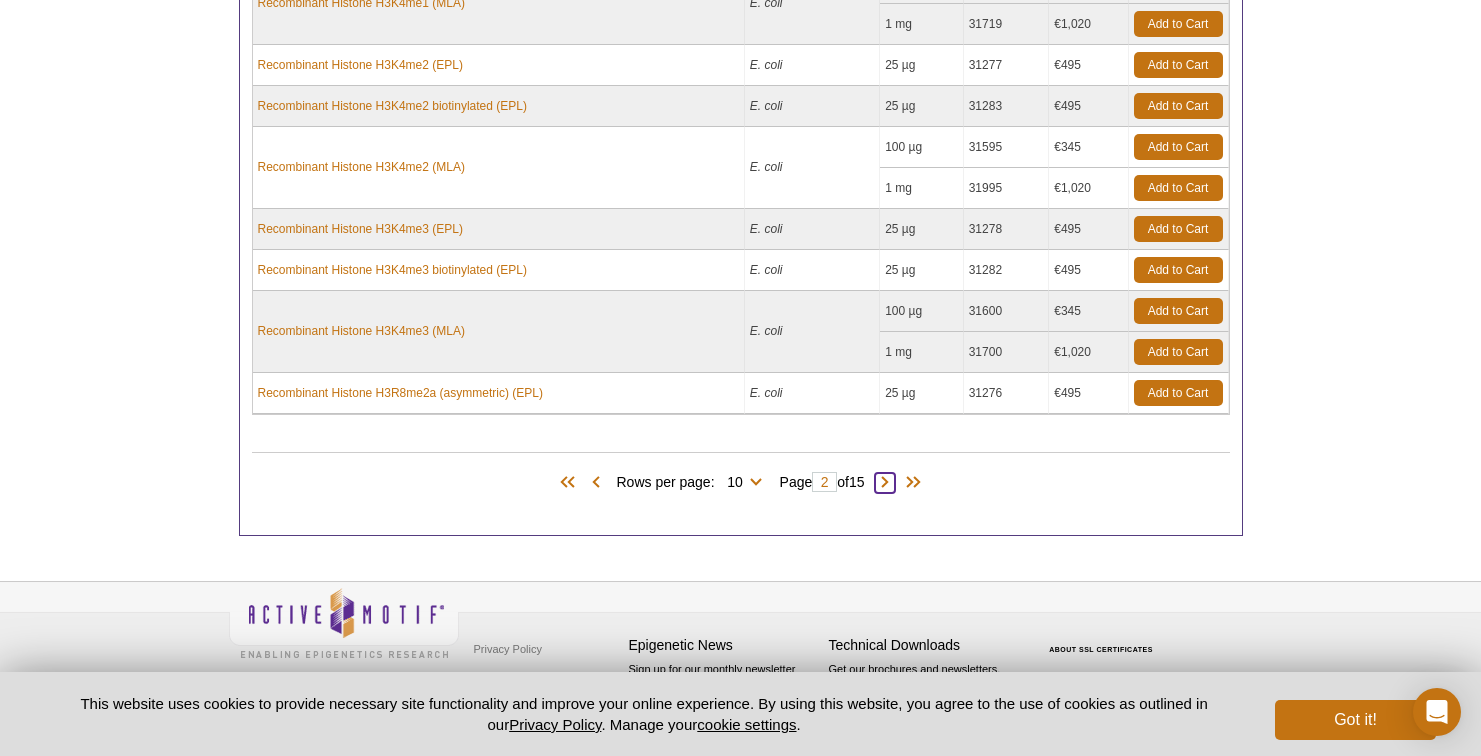 click at bounding box center (885, 483) 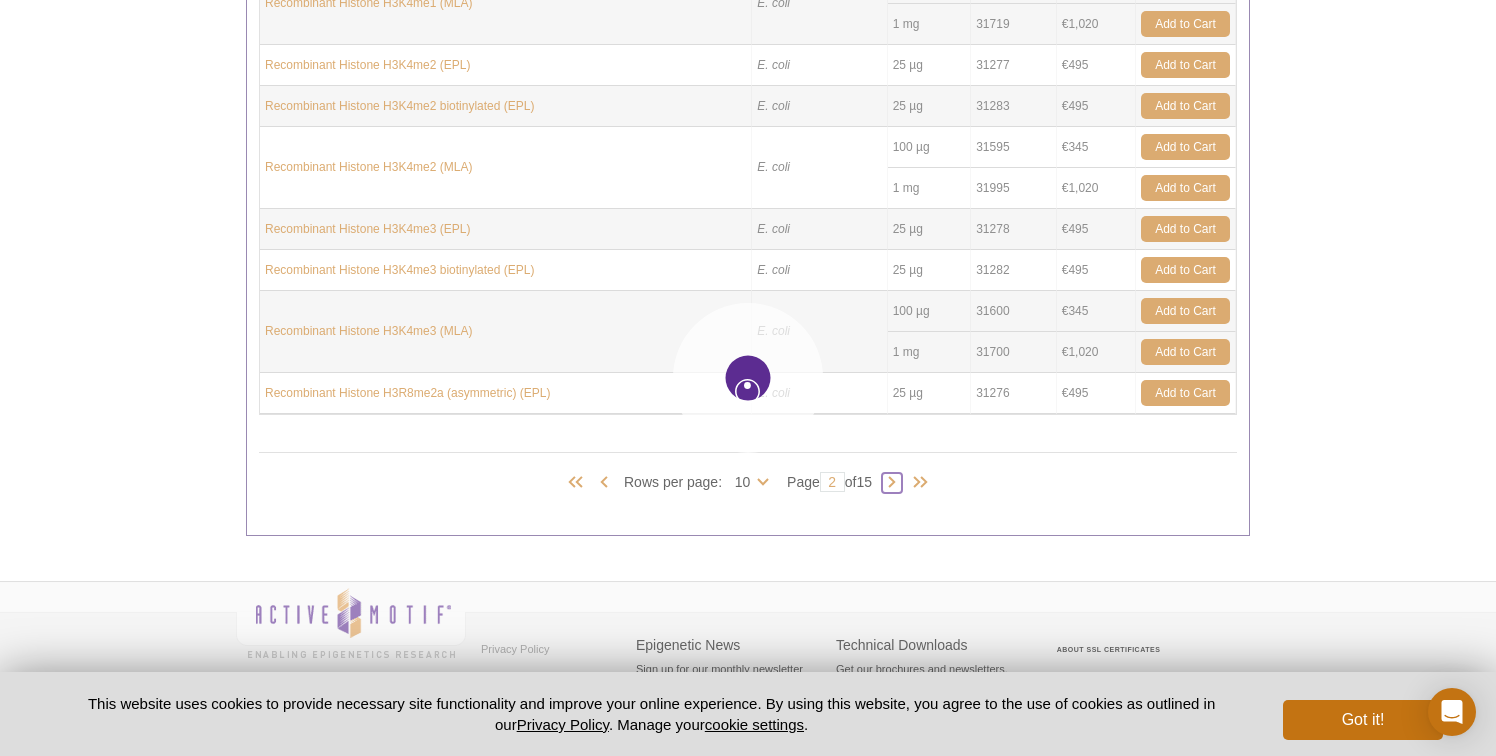 type on "3" 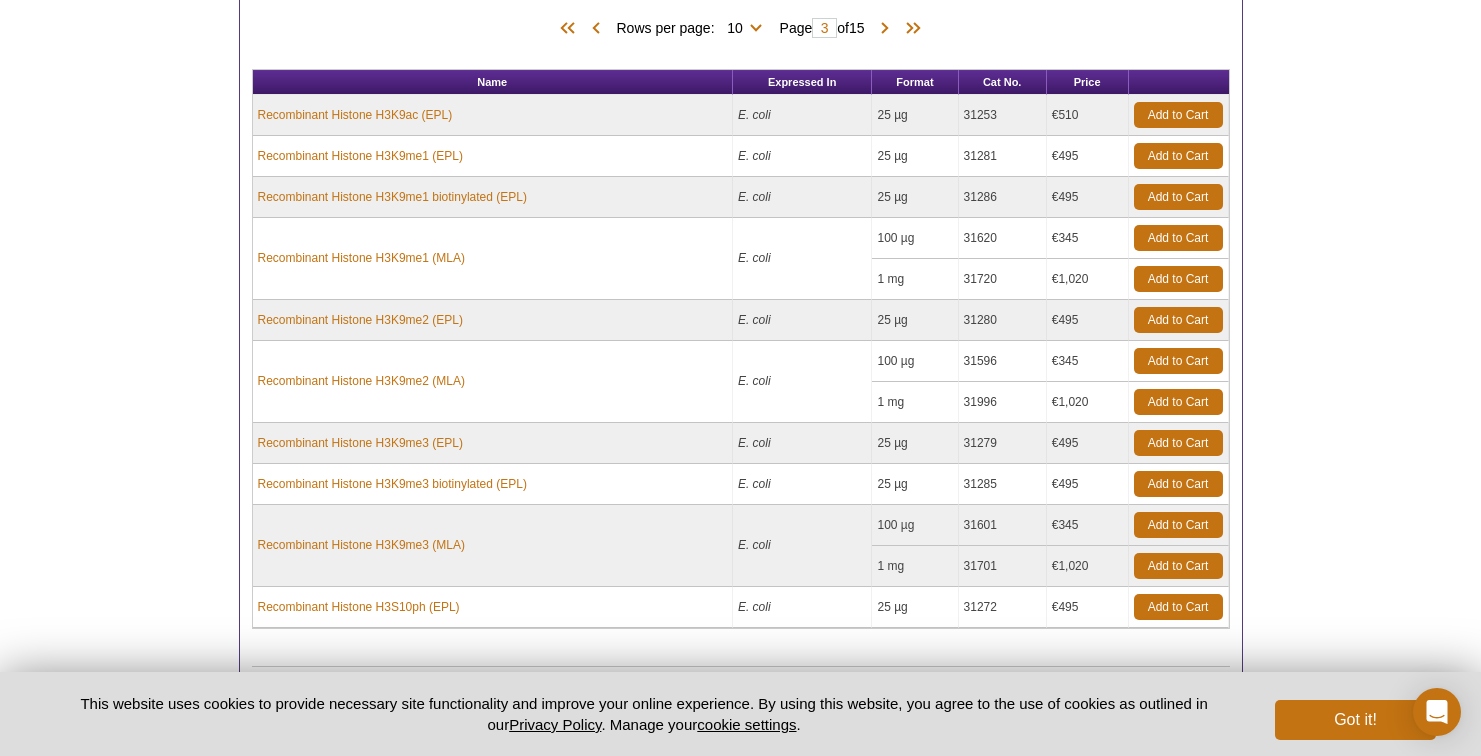 scroll, scrollTop: 1024, scrollLeft: 0, axis: vertical 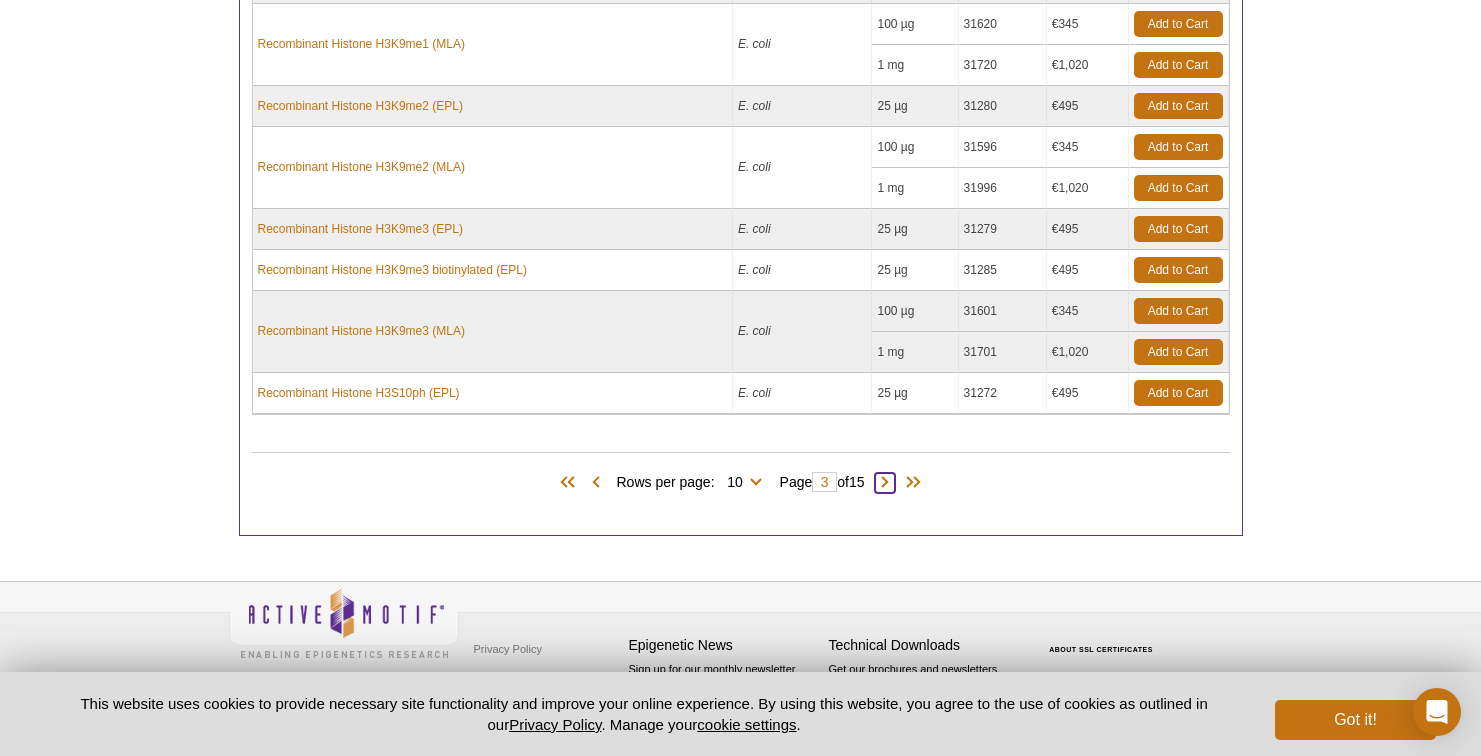 click at bounding box center [885, 483] 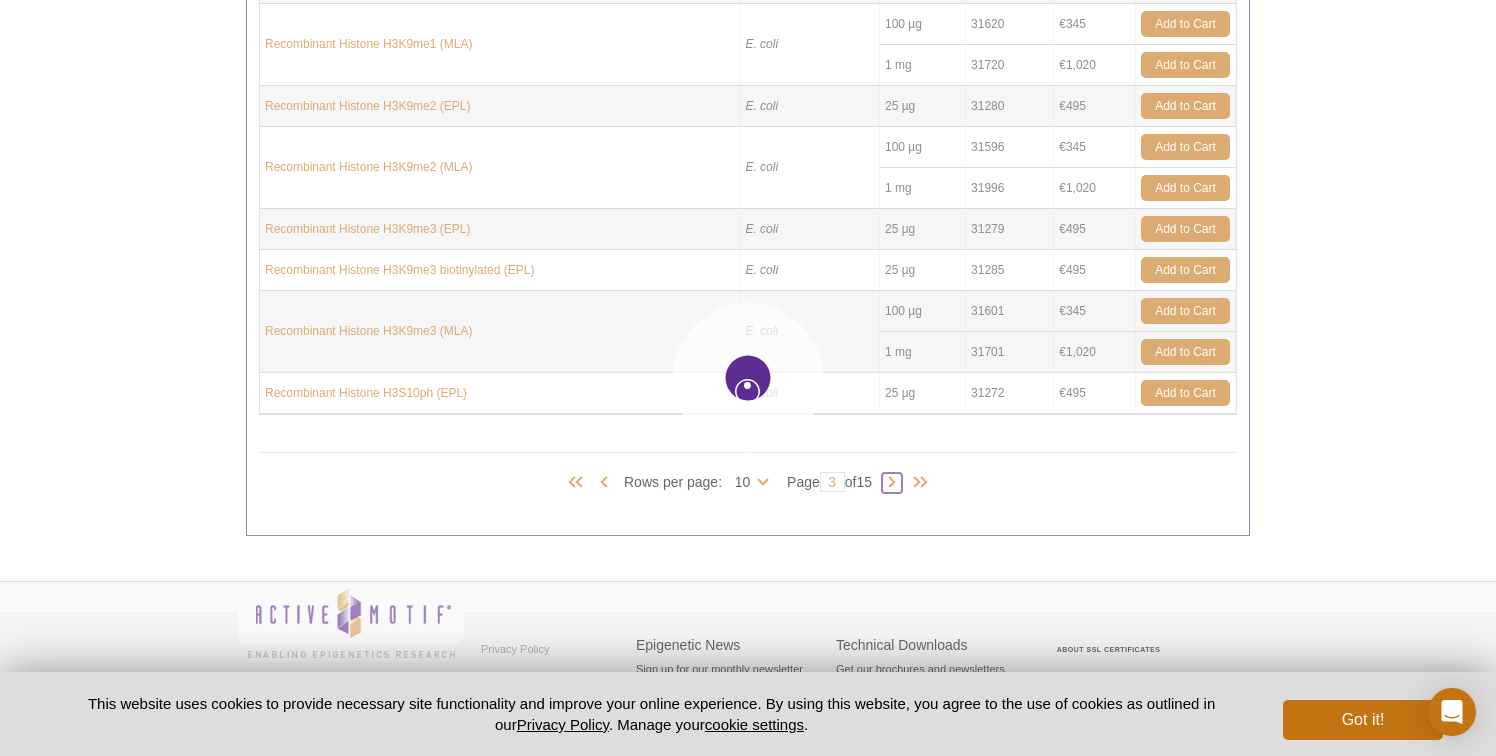 type on "4" 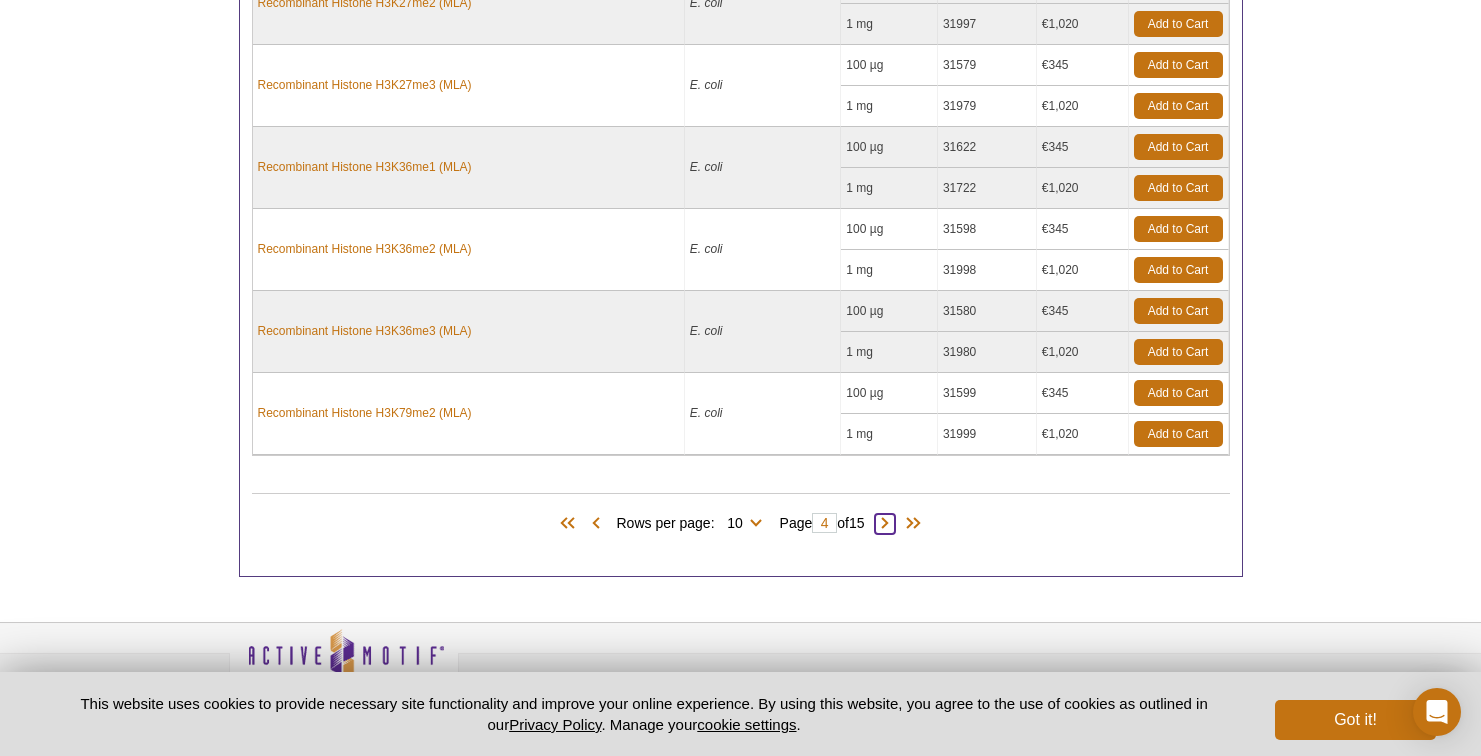 scroll, scrollTop: 1188, scrollLeft: 0, axis: vertical 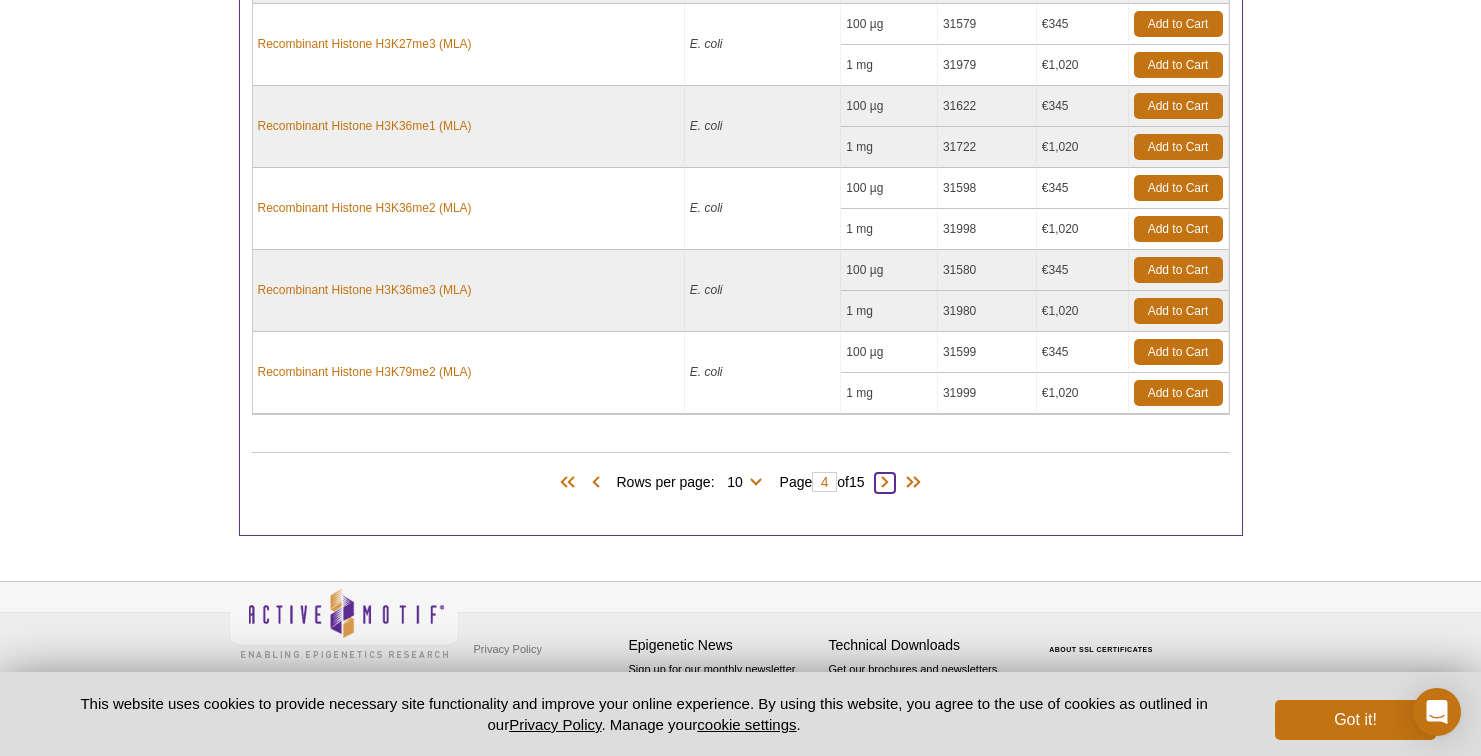 click at bounding box center [885, 483] 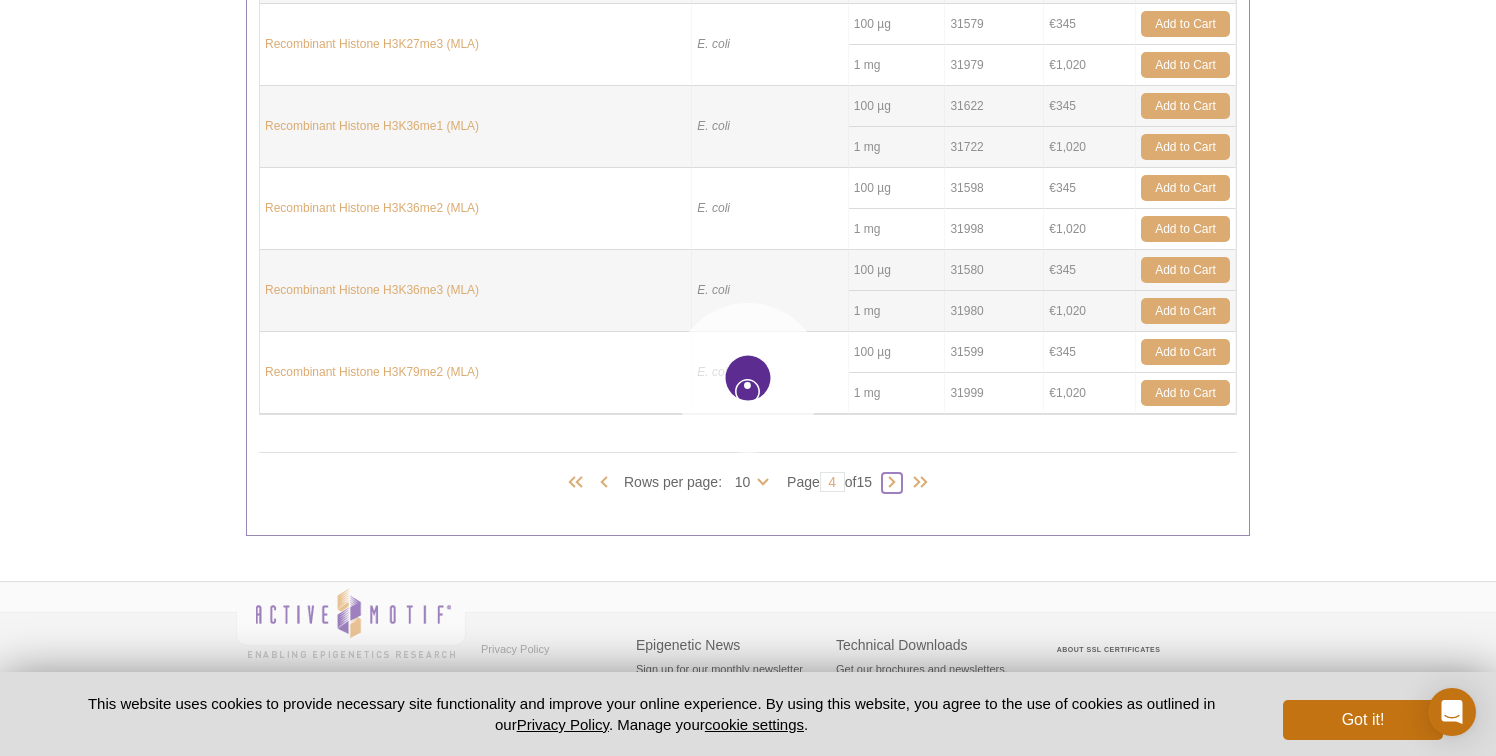 type on "5" 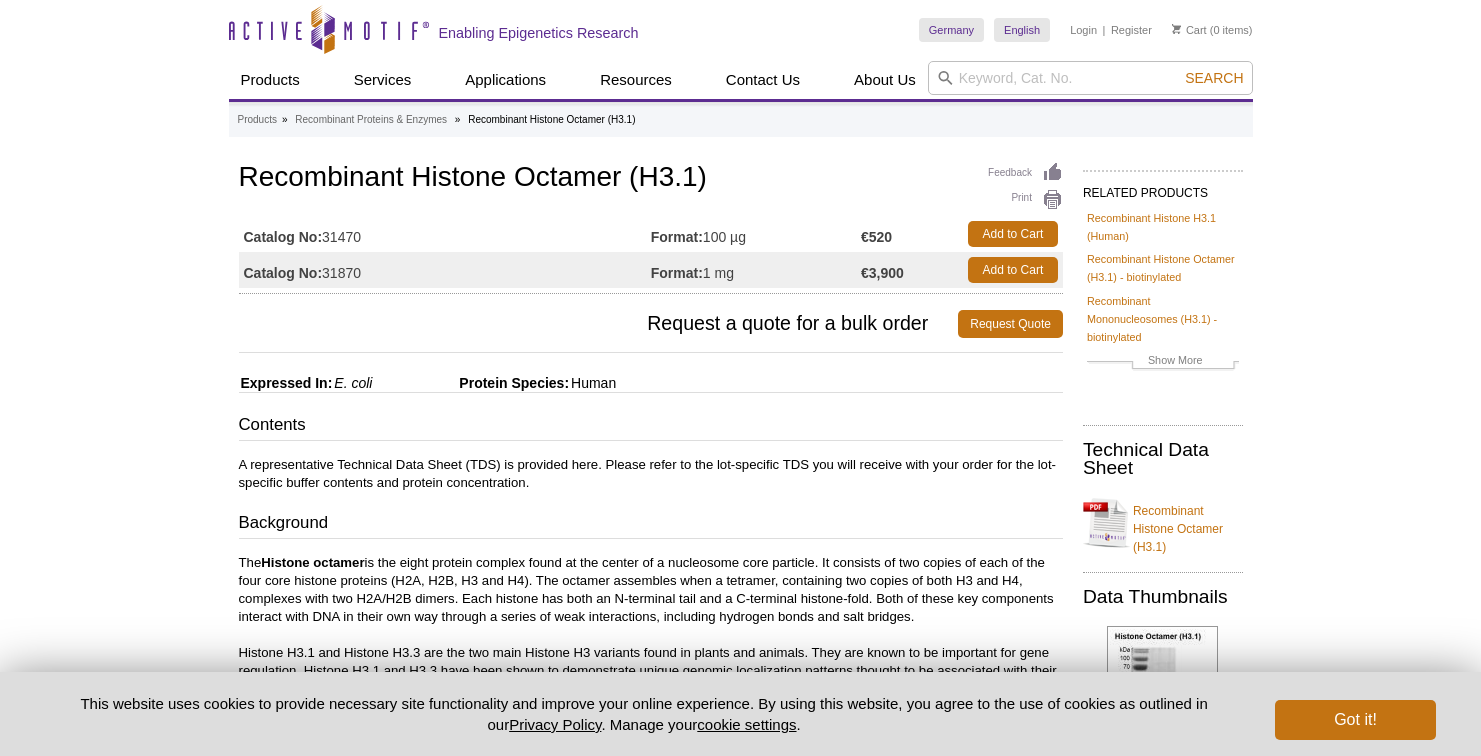 scroll, scrollTop: 0, scrollLeft: 0, axis: both 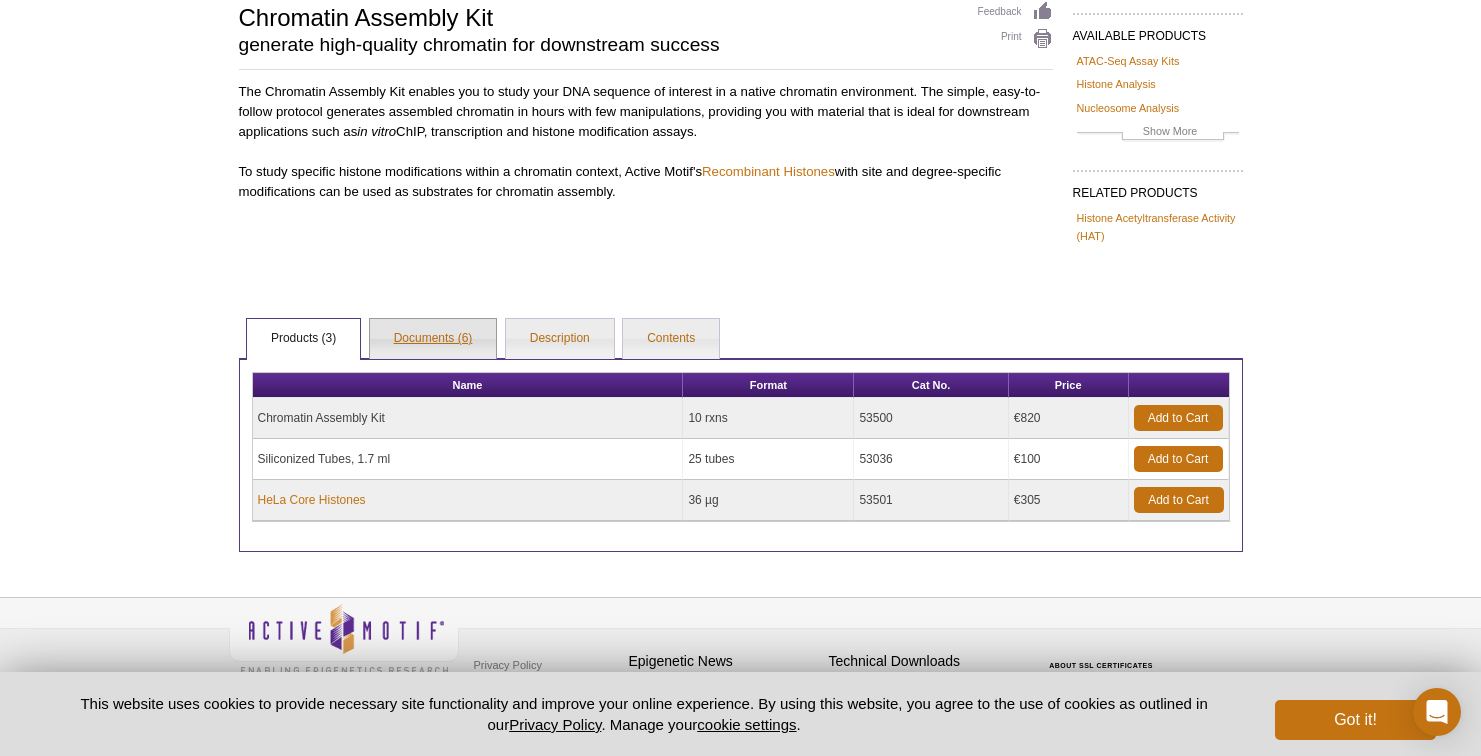 click on "Documents (6)" at bounding box center [433, 339] 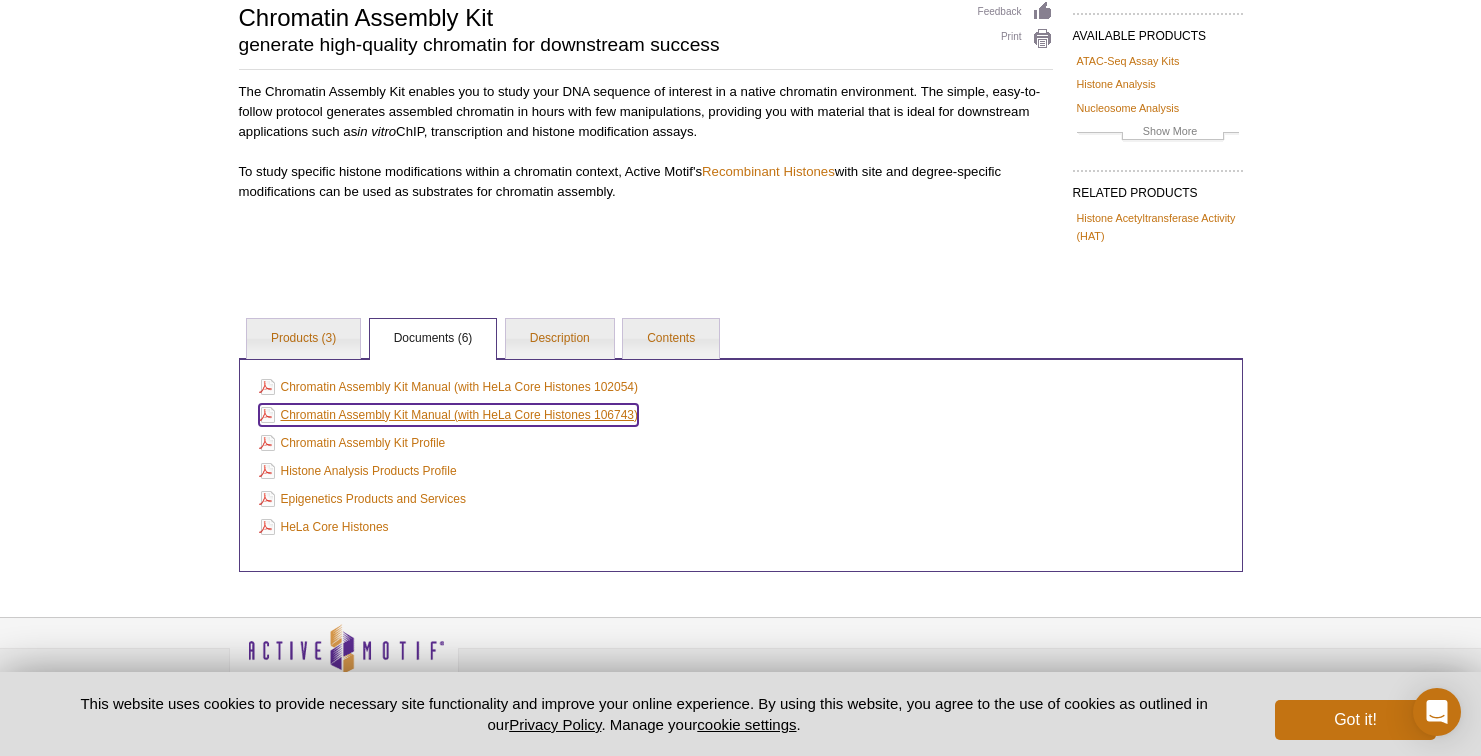click on "Chromatin Assembly Kit Manual (with HeLa Core Histones 106743)" at bounding box center (449, 415) 